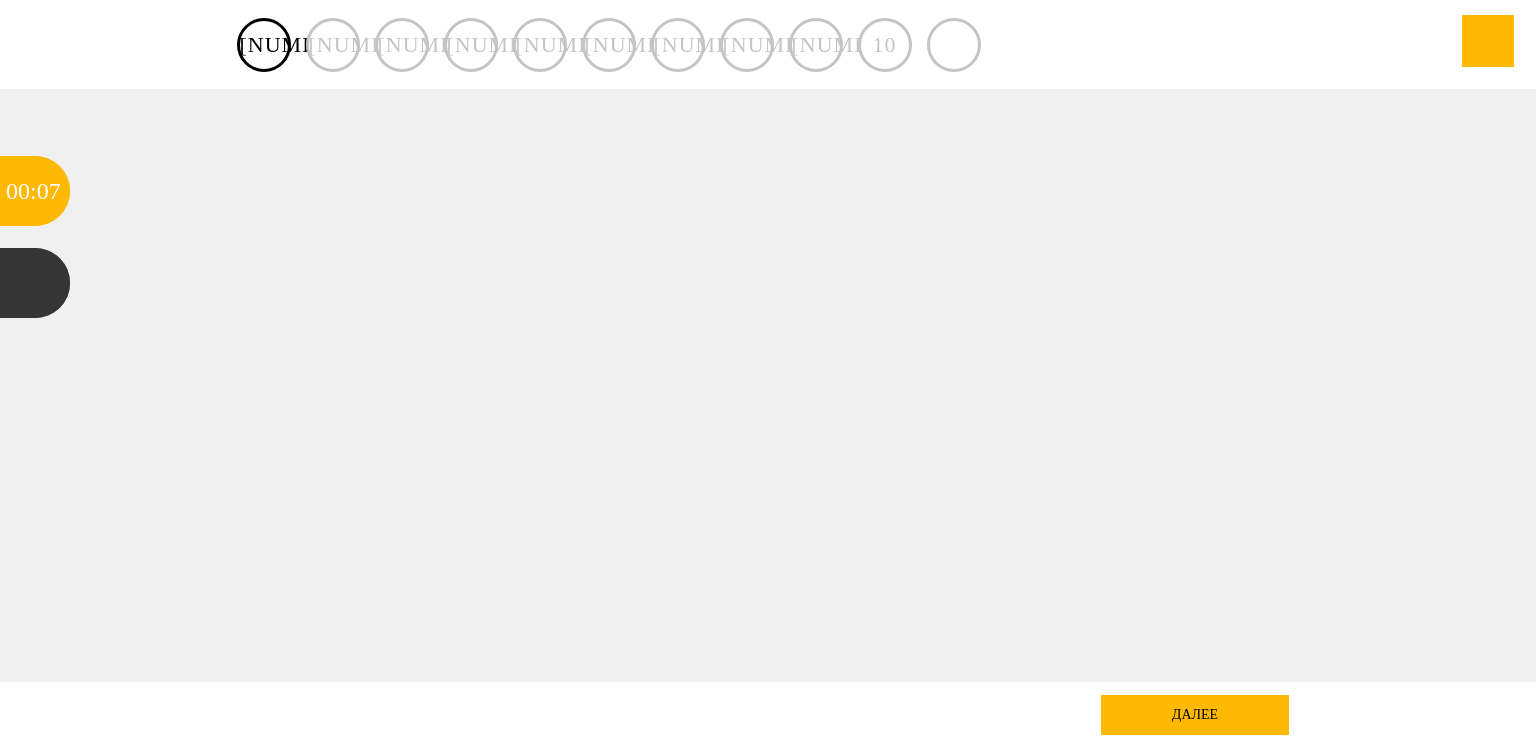 scroll, scrollTop: 0, scrollLeft: 0, axis: both 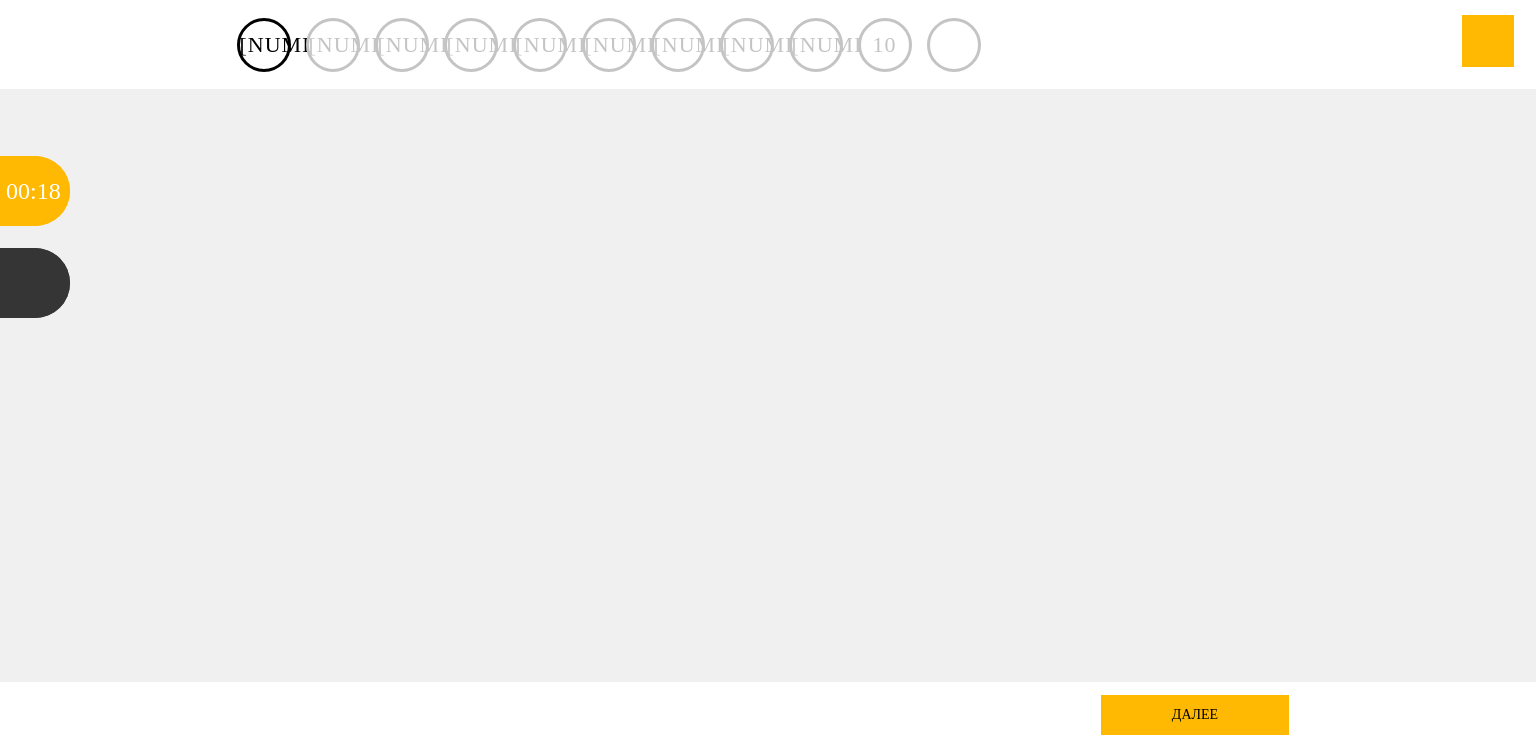 click on "далее" at bounding box center [1195, 715] 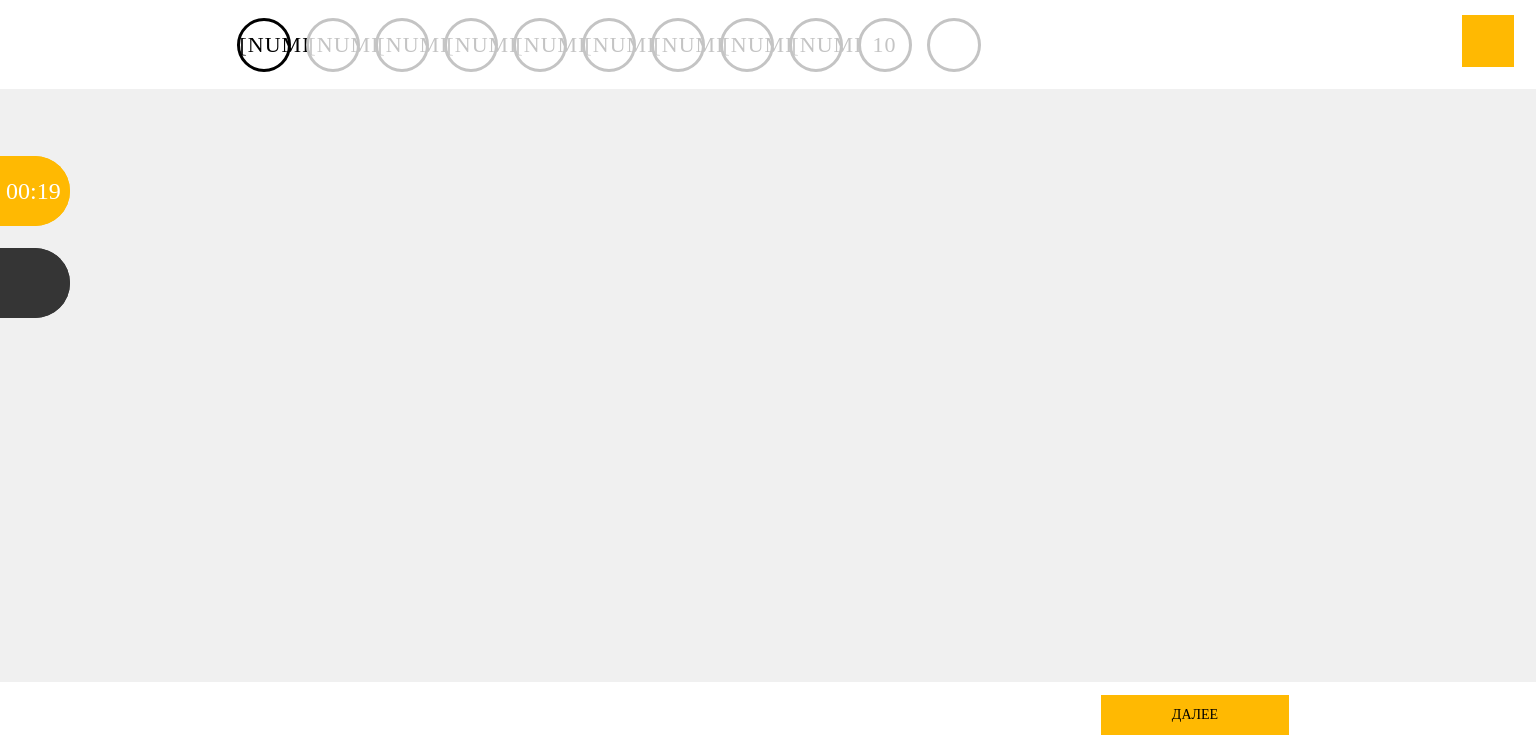 click on "далее" at bounding box center (1195, 715) 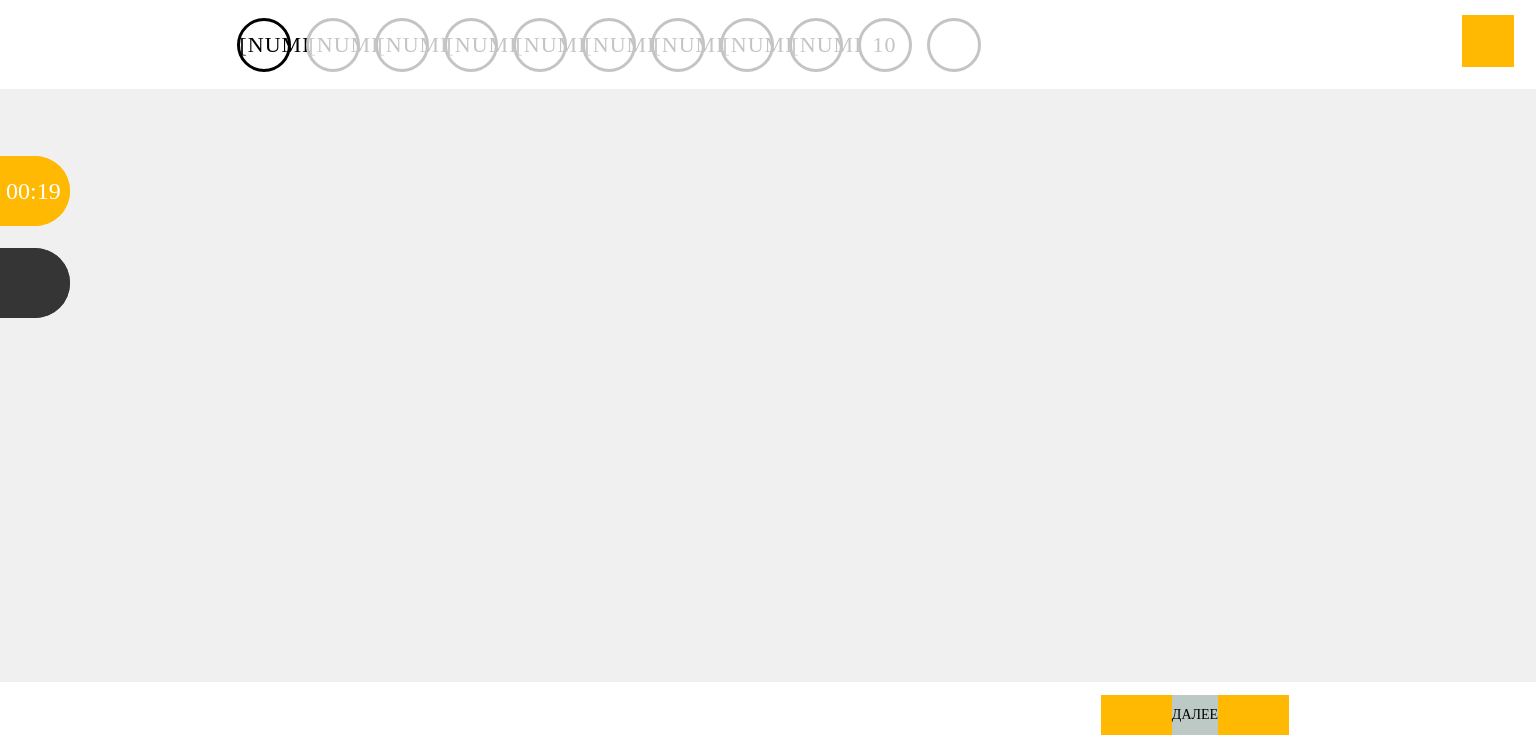 drag, startPoint x: 1202, startPoint y: 713, endPoint x: 1206, endPoint y: 500, distance: 213.03755 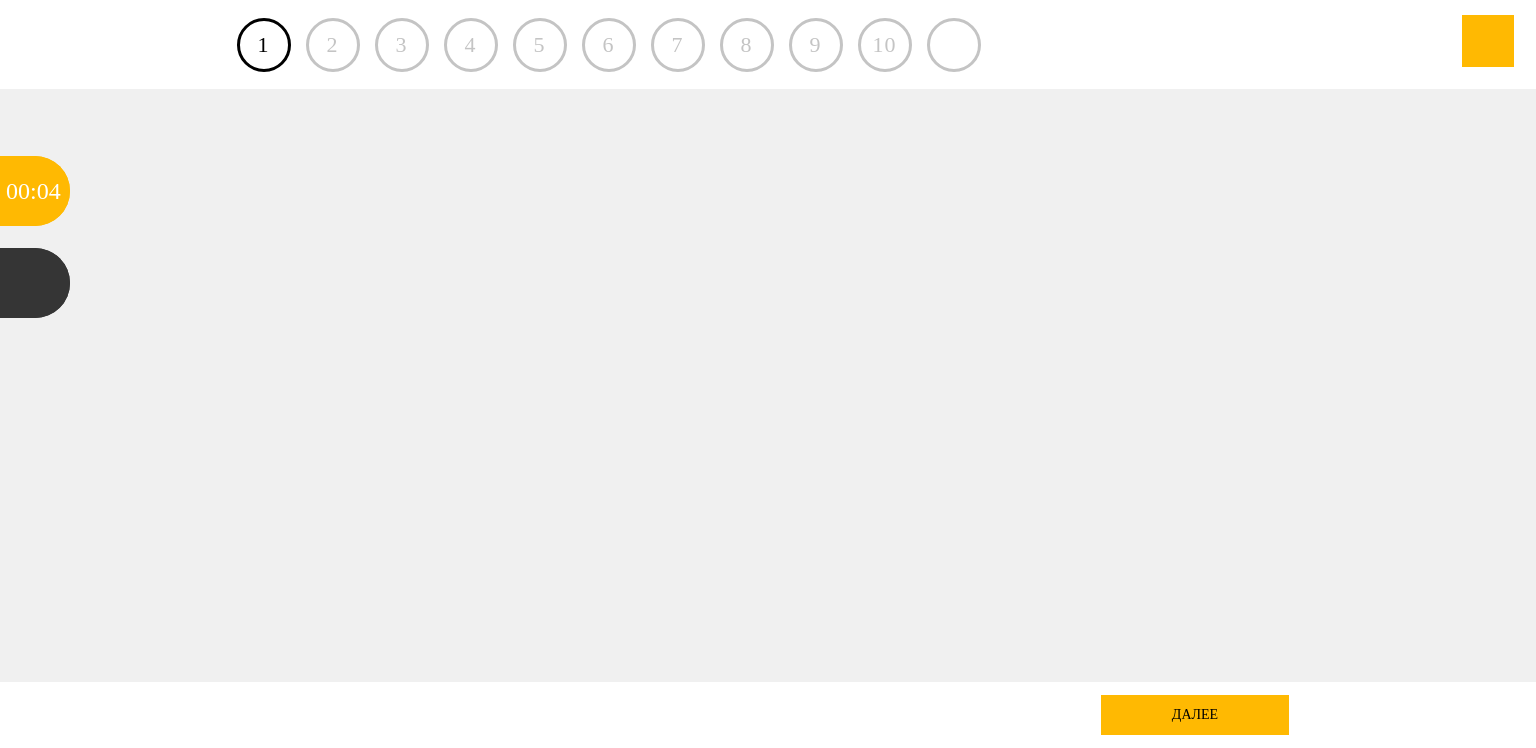 scroll, scrollTop: 0, scrollLeft: 0, axis: both 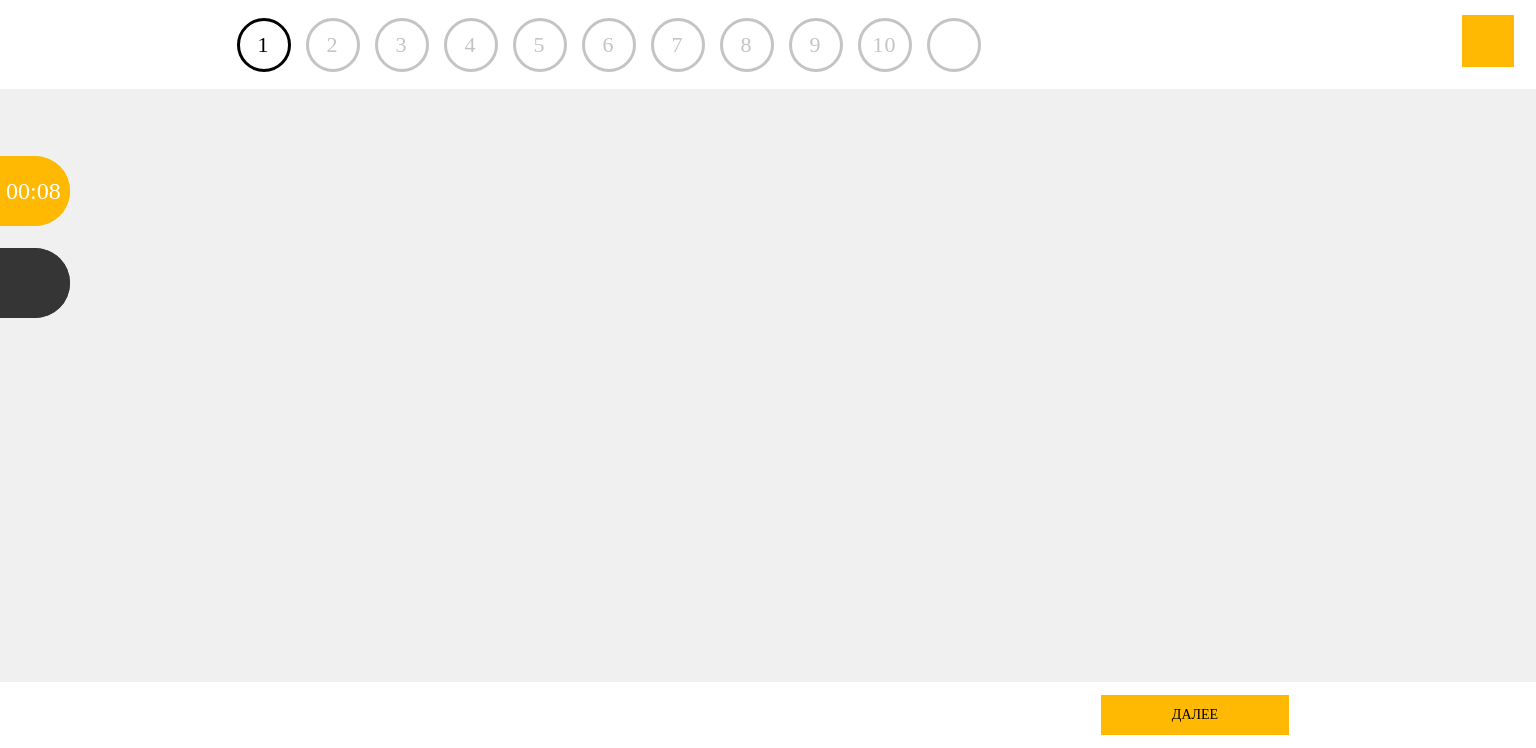 click on "2" at bounding box center (333, 45) 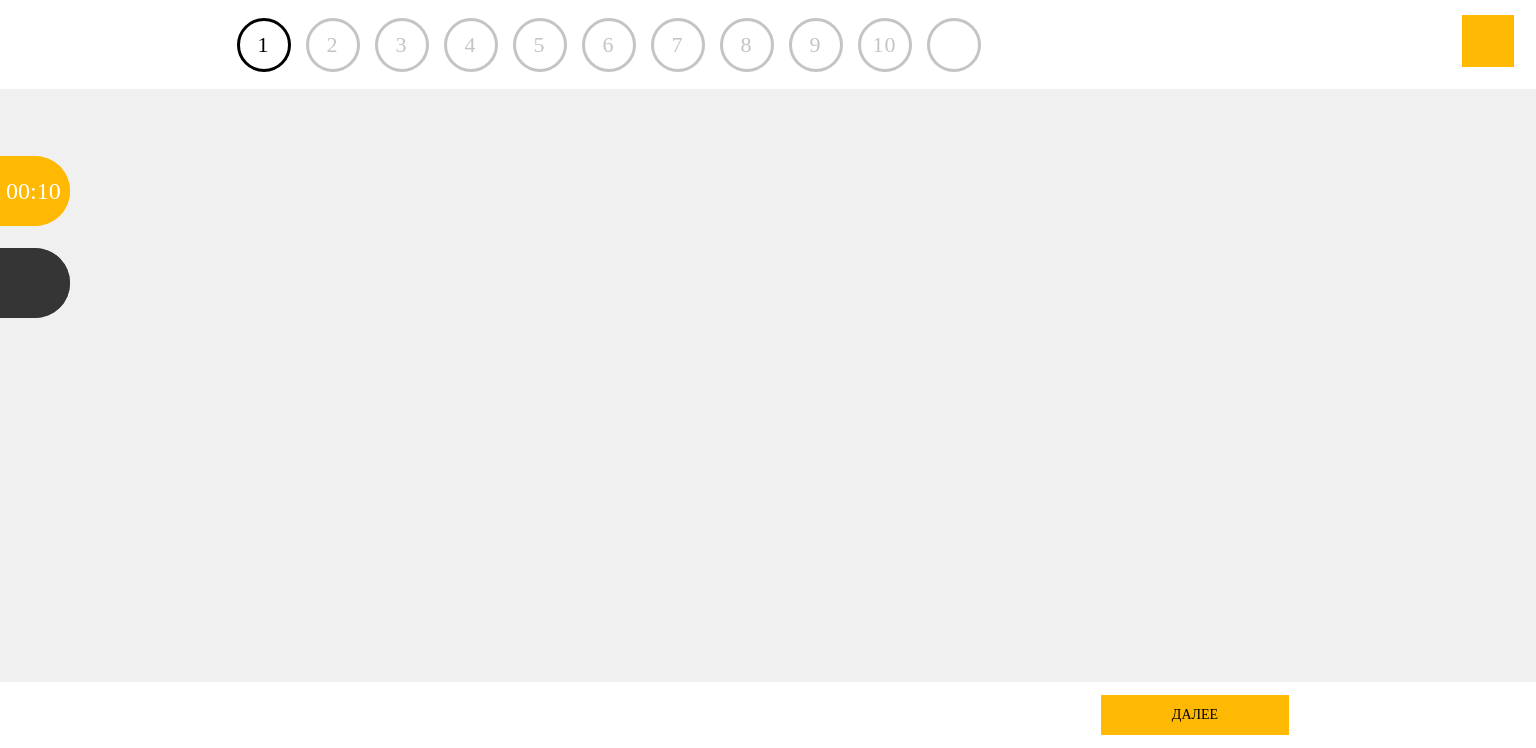 click on "далее" at bounding box center (1195, 715) 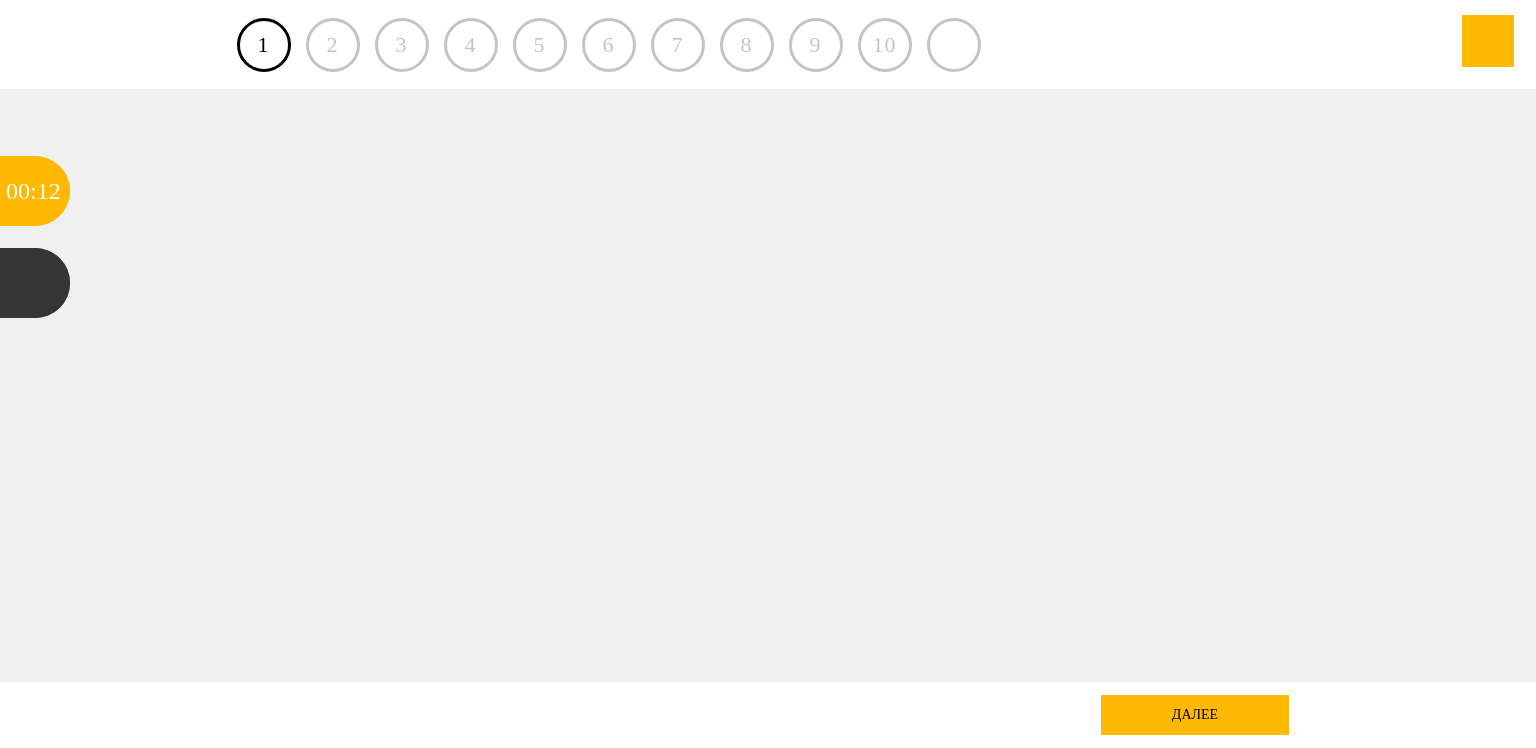 click on "далее" at bounding box center (1195, 715) 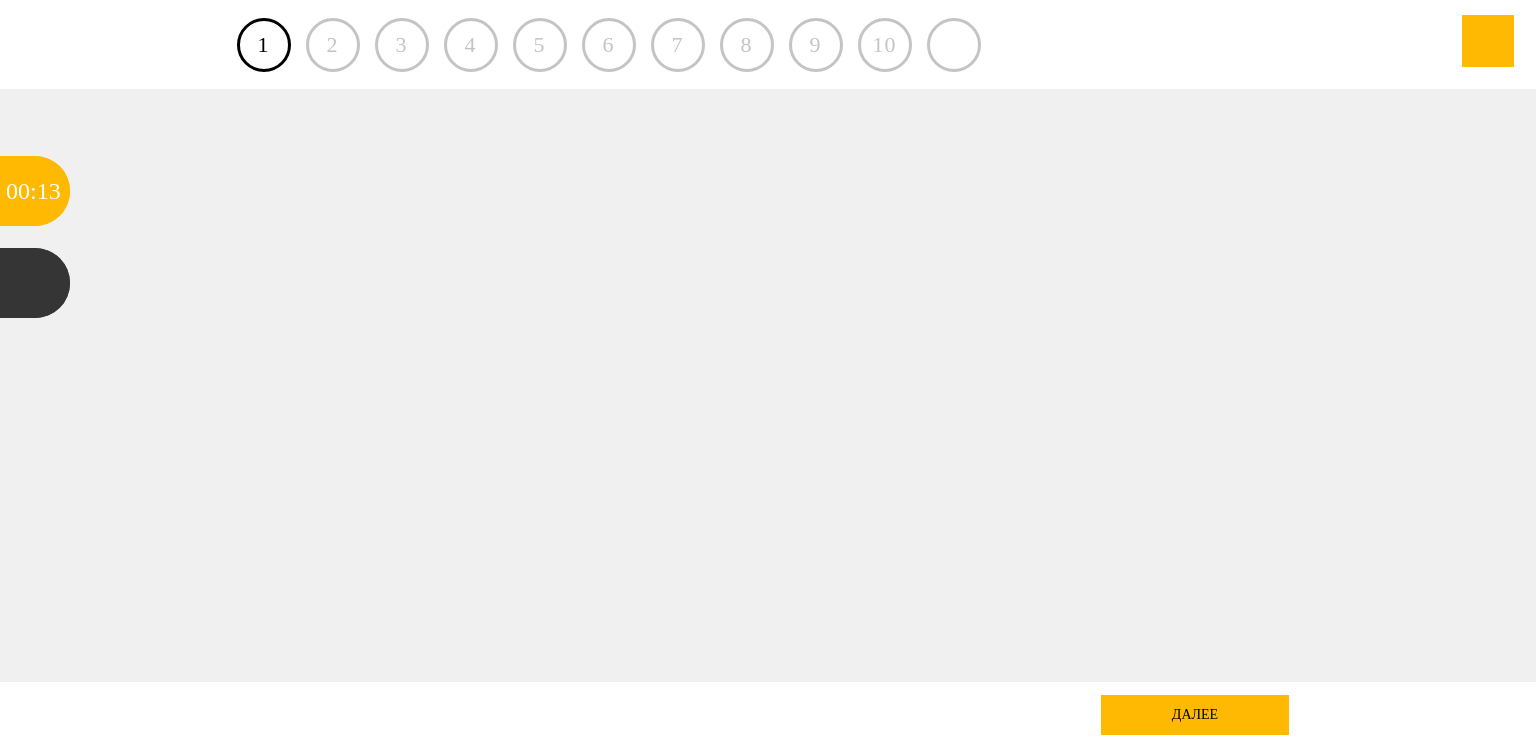 click on "далее" at bounding box center [1195, 715] 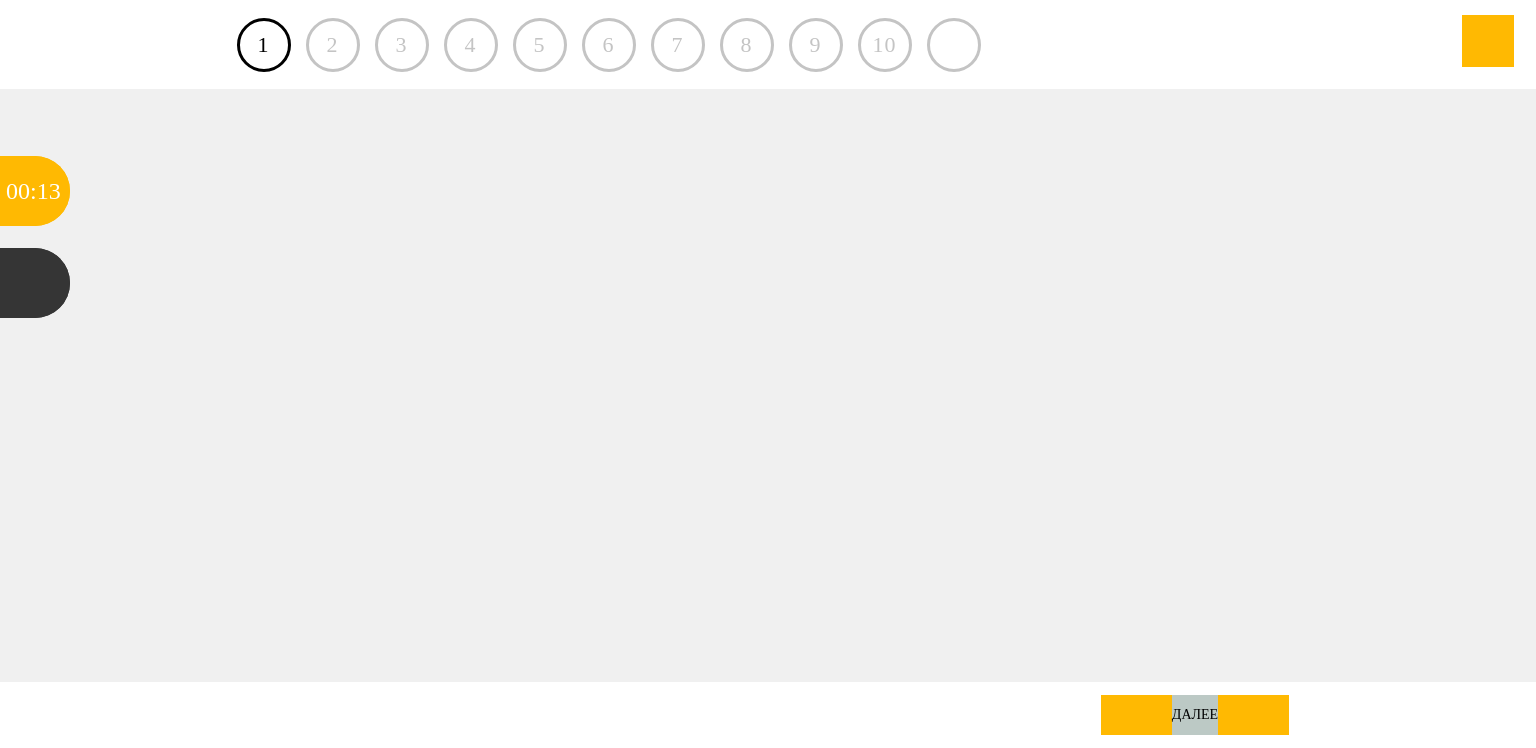 click on "далее" at bounding box center [1195, 715] 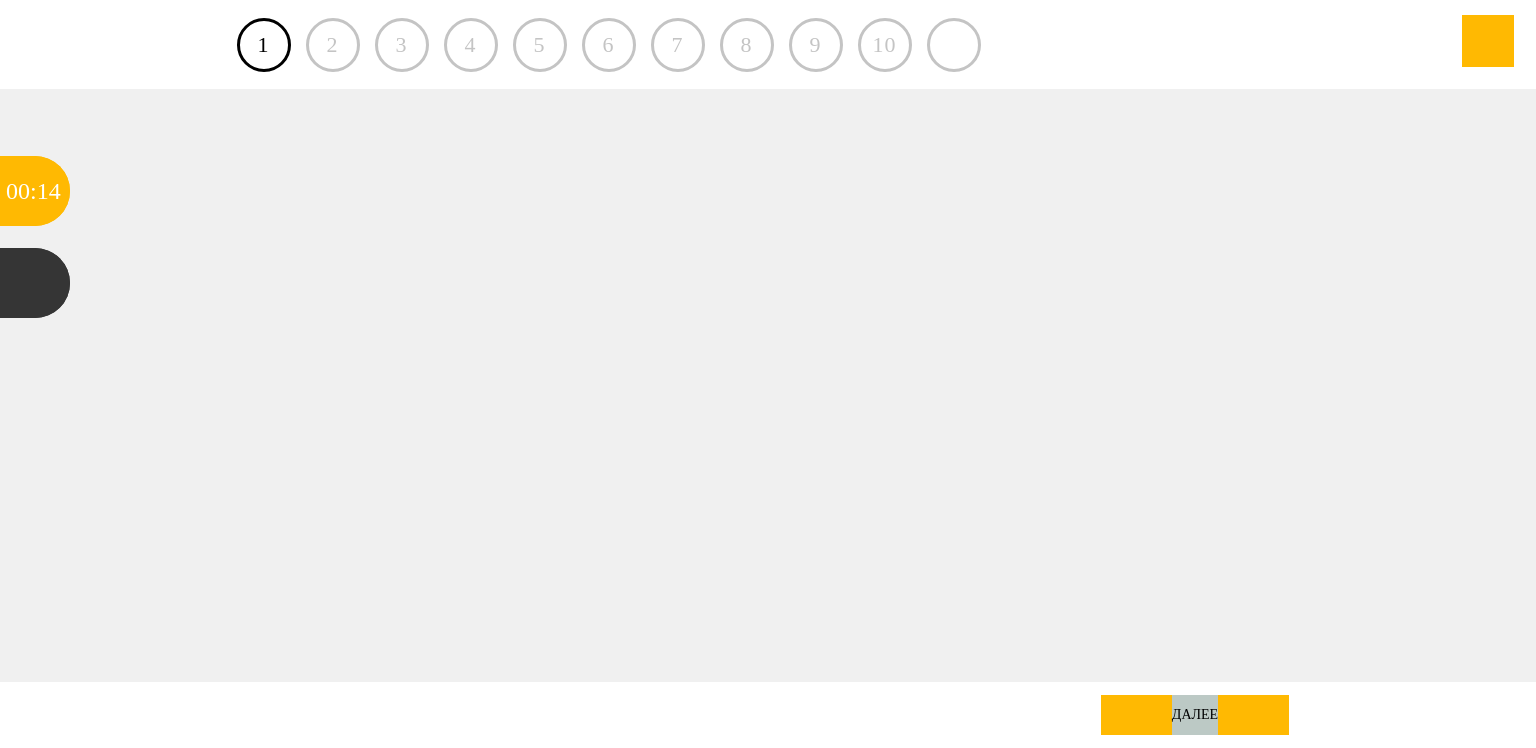 click on "далее" at bounding box center [1195, 715] 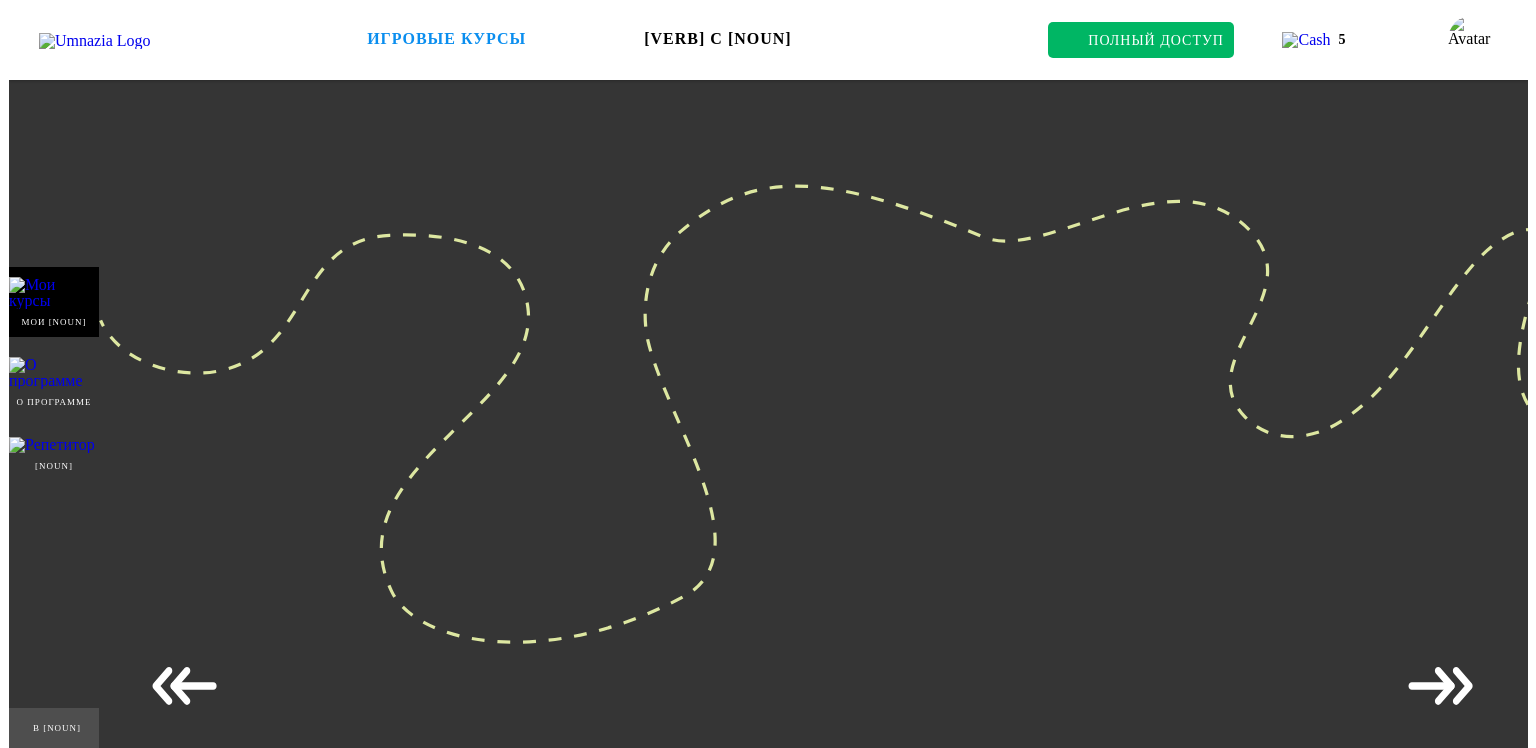 scroll, scrollTop: 0, scrollLeft: 0, axis: both 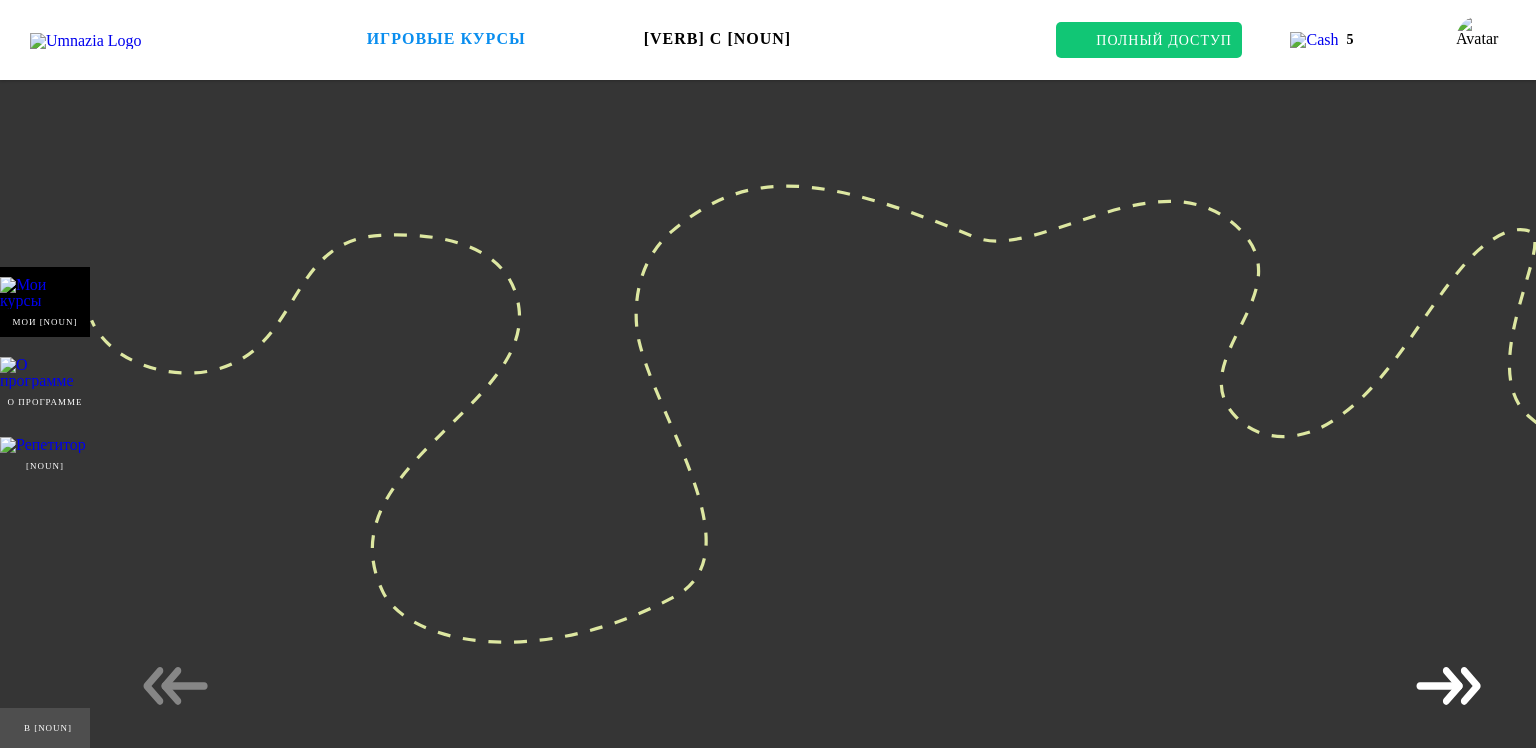 click on "Полный доступ" at bounding box center [1149, 40] 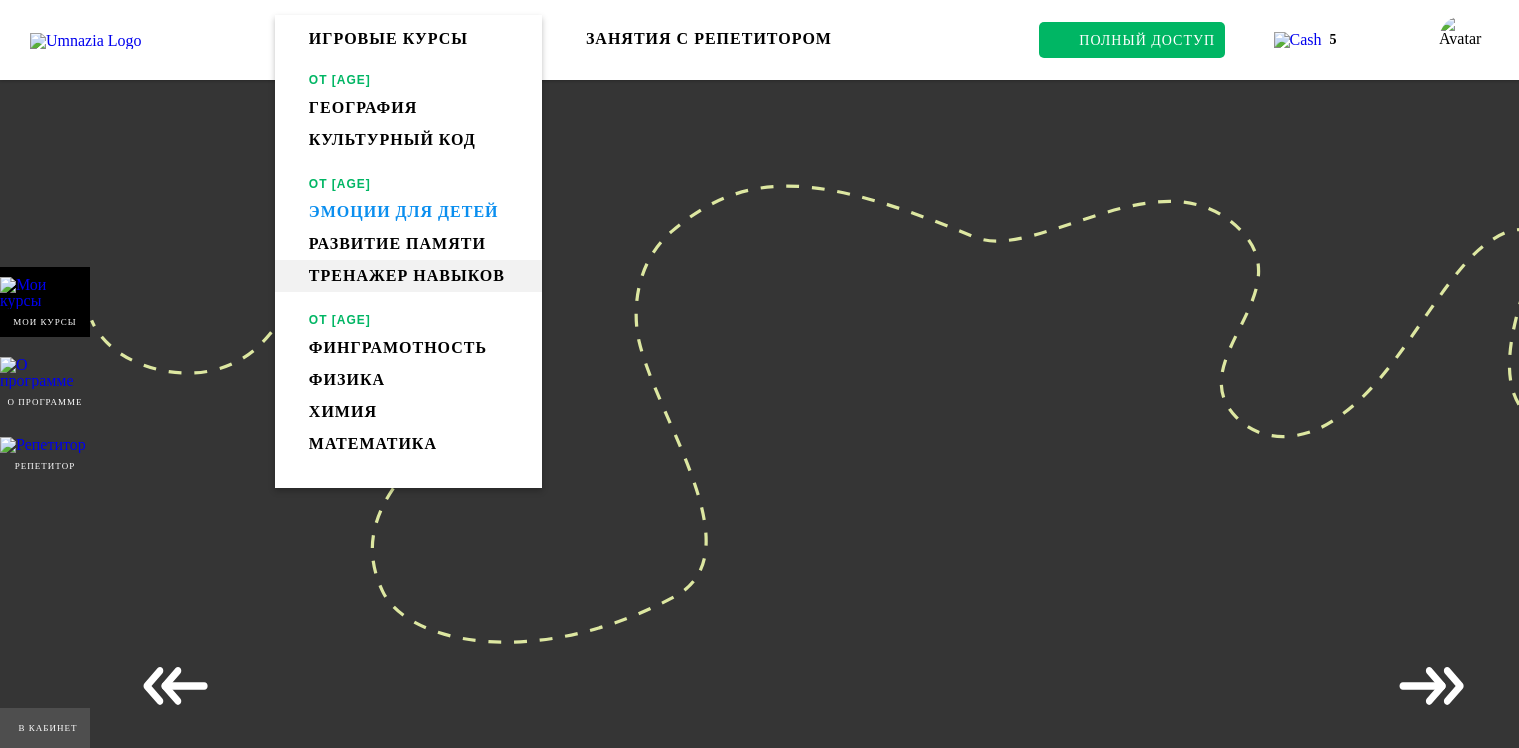 scroll, scrollTop: 0, scrollLeft: 0, axis: both 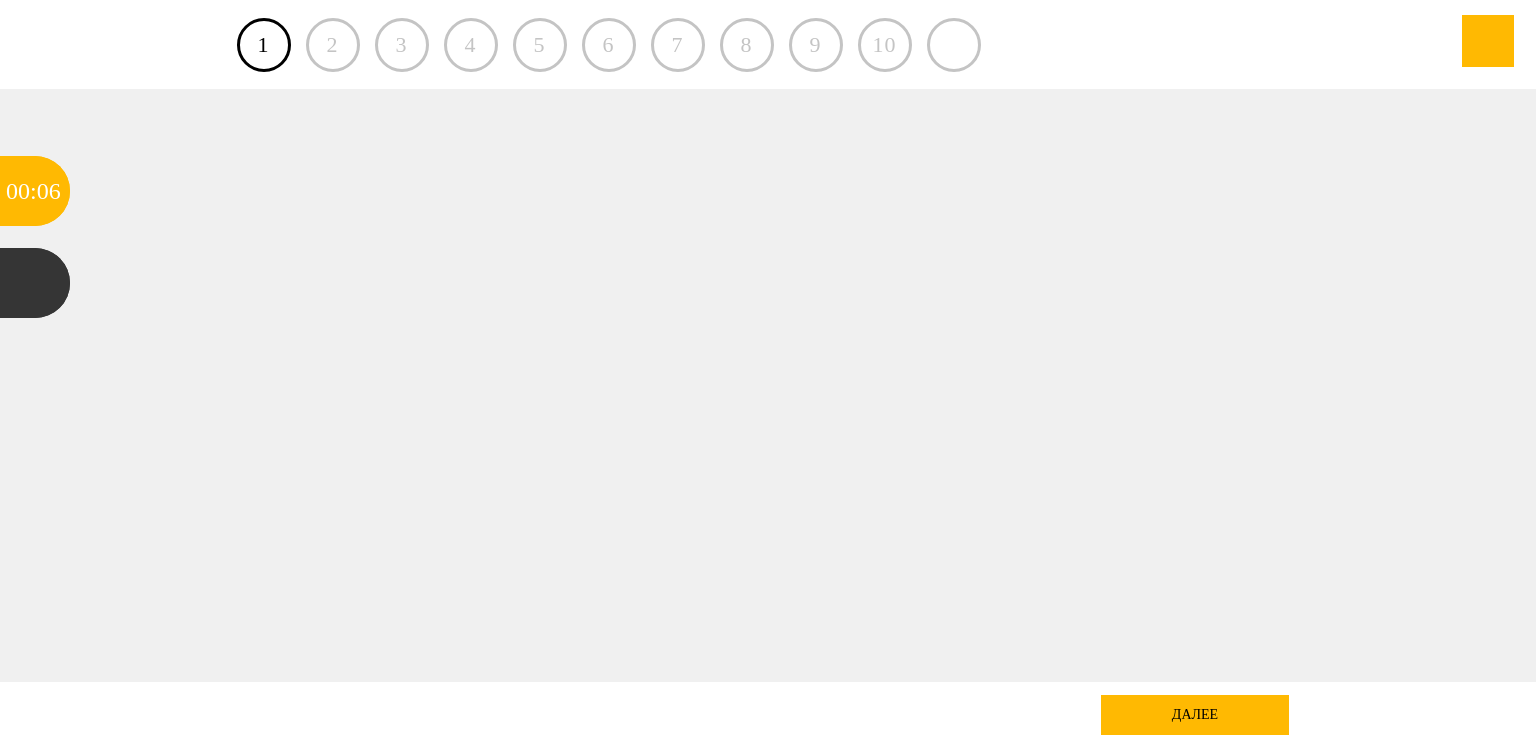click at bounding box center [768, 385] 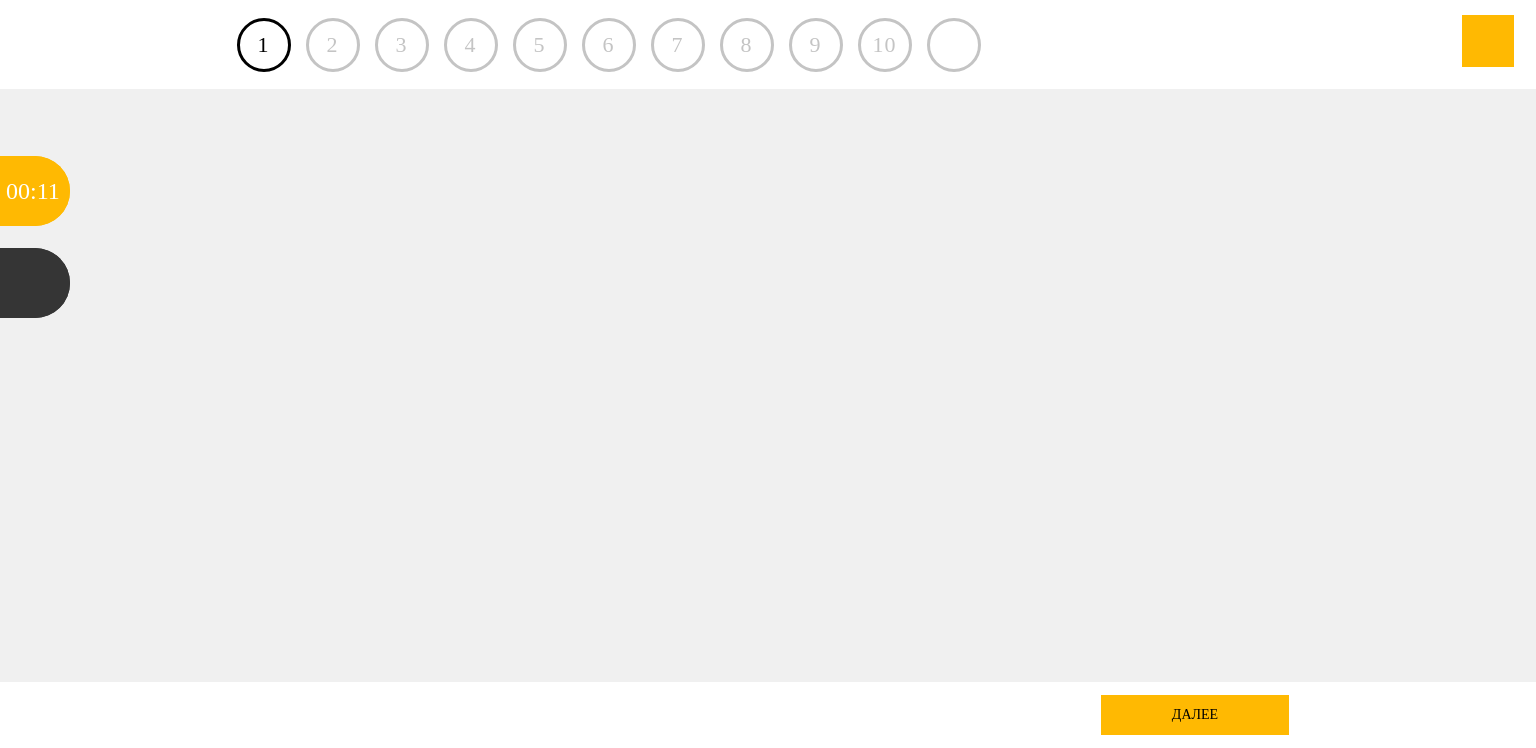 click on "далее" at bounding box center (1195, 715) 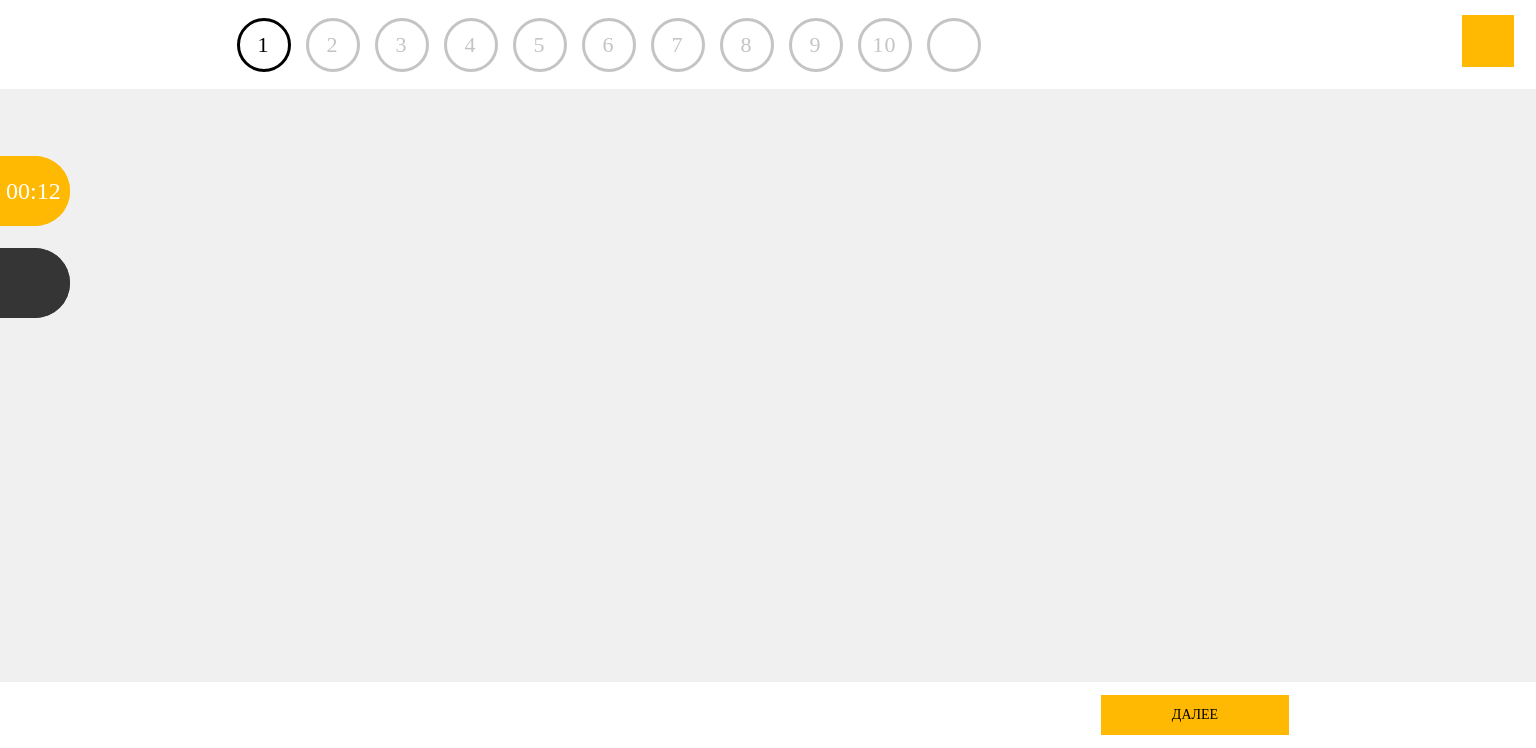 click on "далее" at bounding box center [1195, 715] 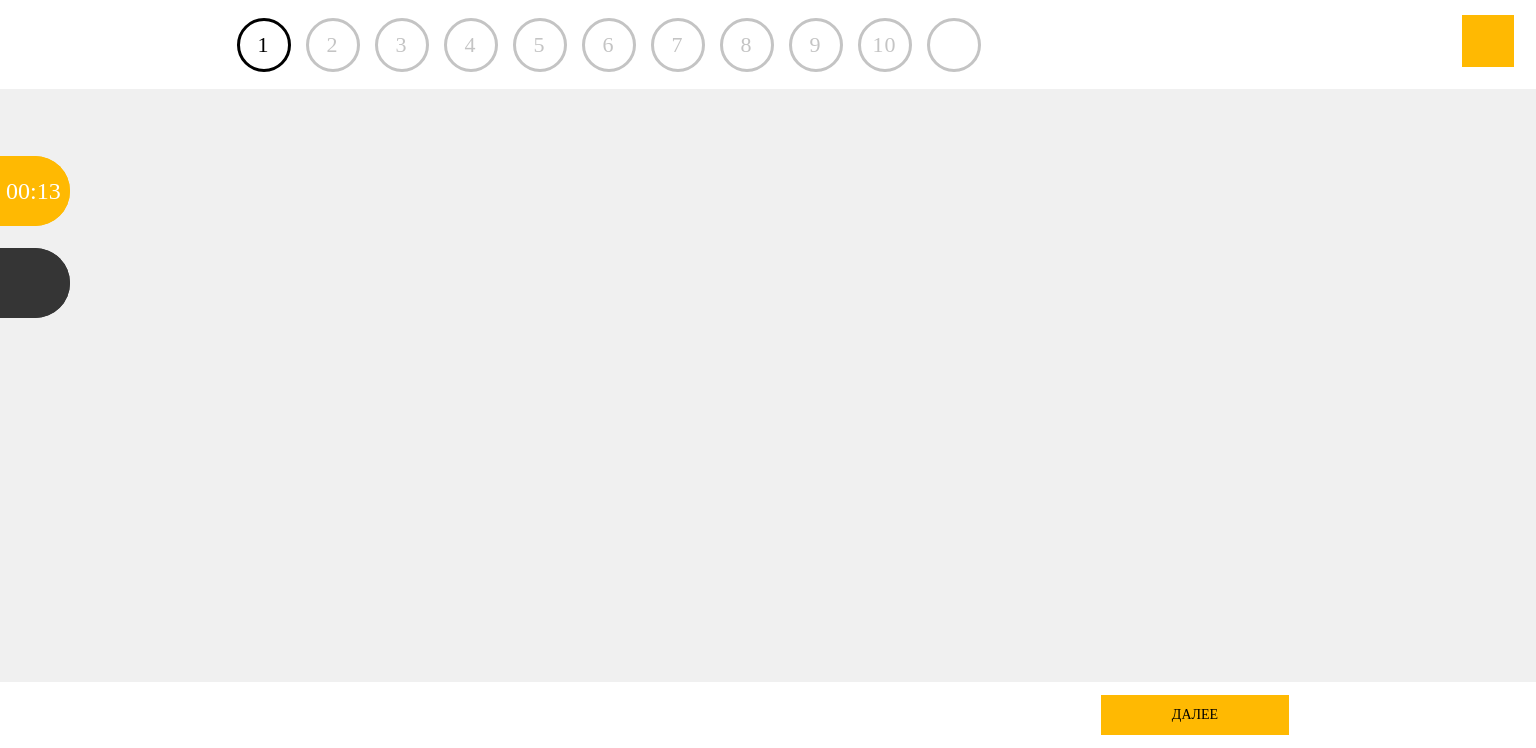 click on "далее" at bounding box center (1195, 715) 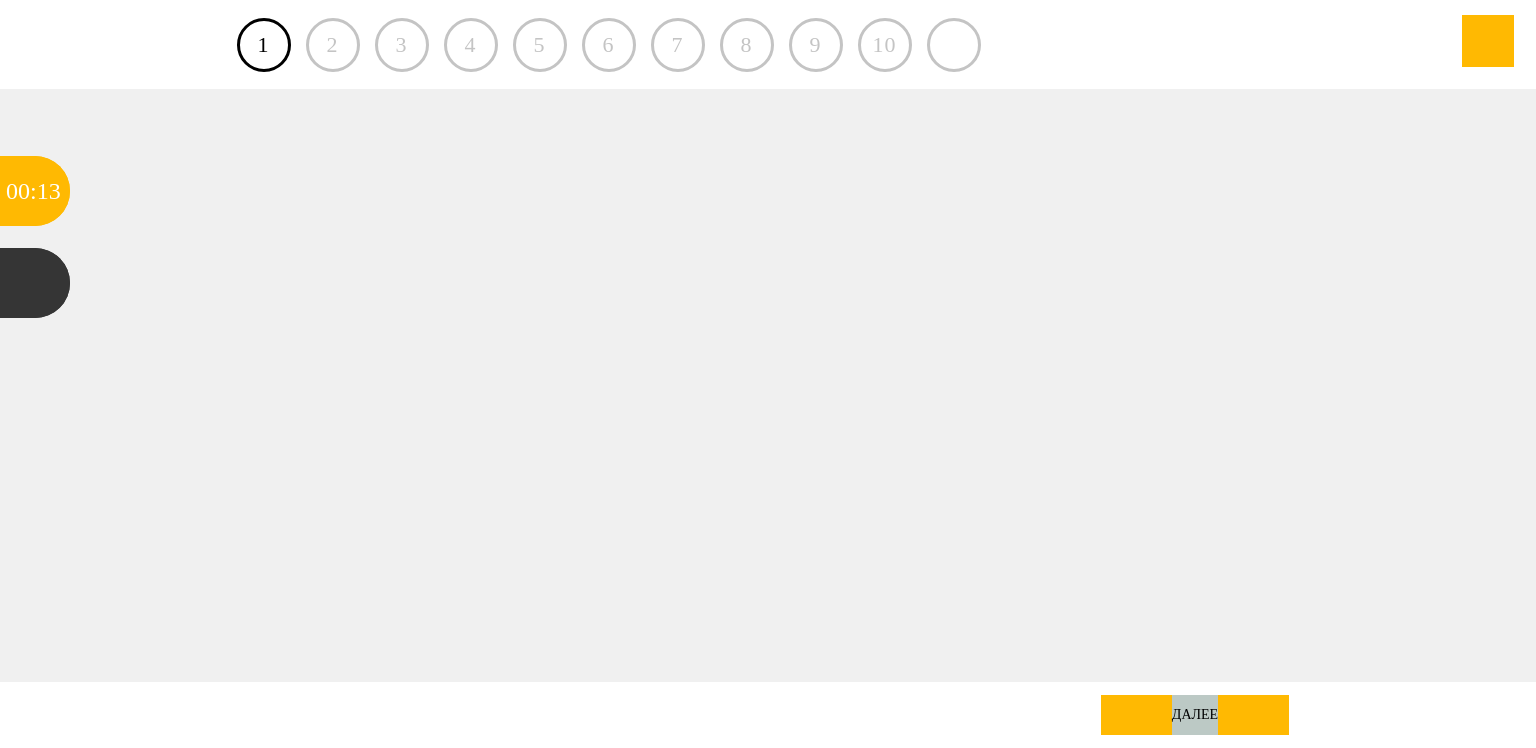 click on "далее" at bounding box center [1195, 715] 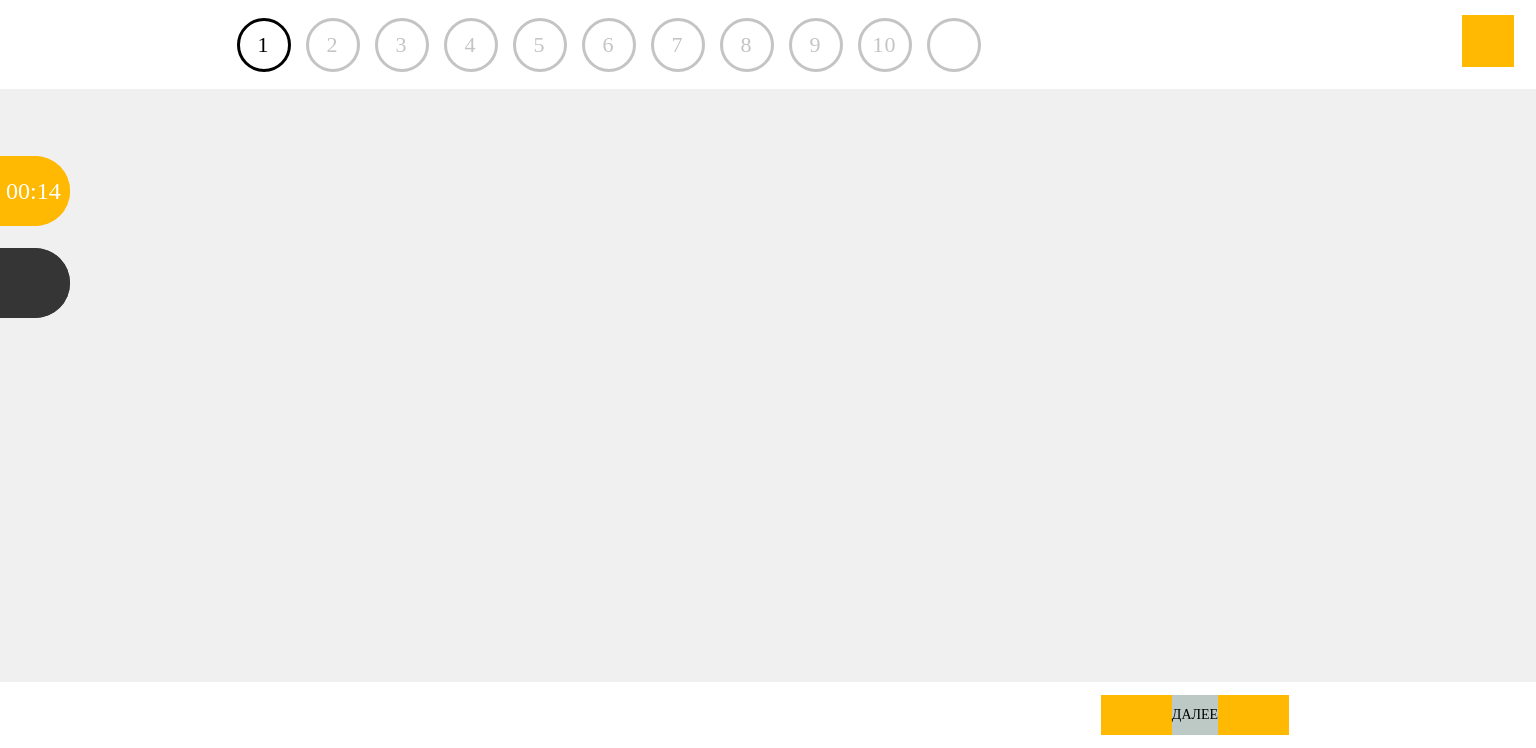 click on "далее" at bounding box center (1195, 715) 